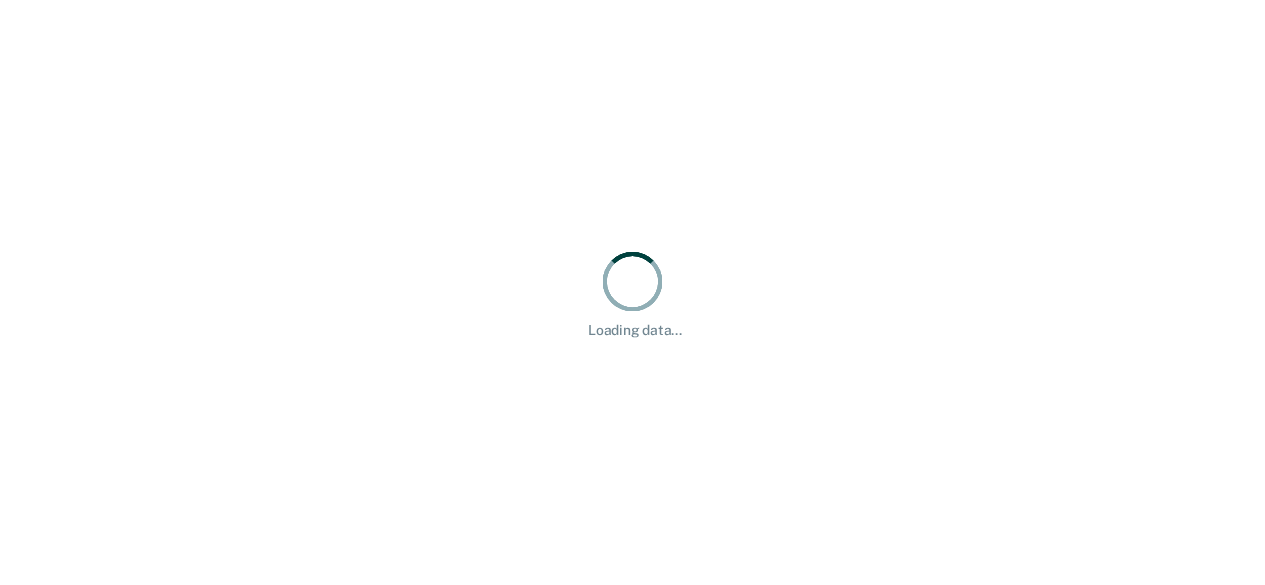 scroll, scrollTop: 0, scrollLeft: 0, axis: both 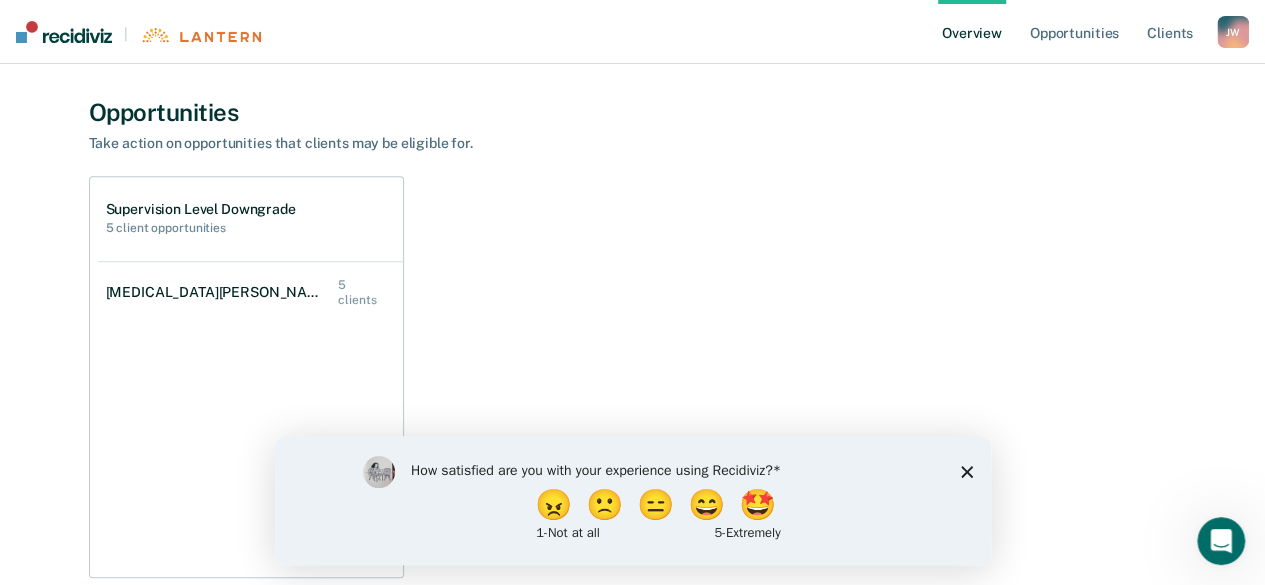 click 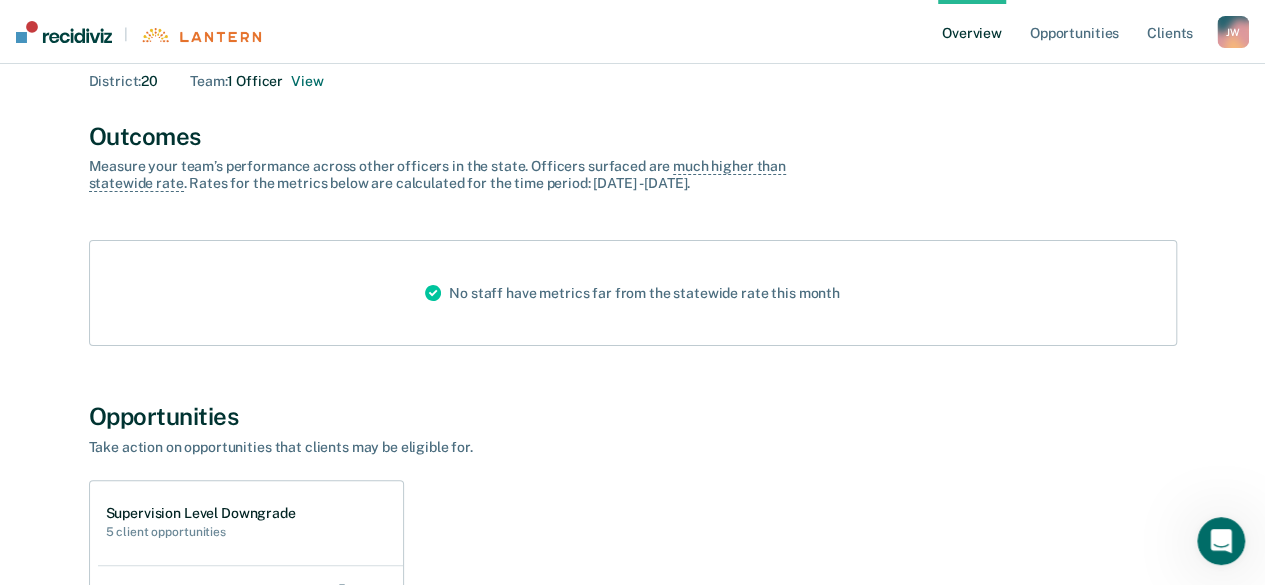scroll, scrollTop: 400, scrollLeft: 0, axis: vertical 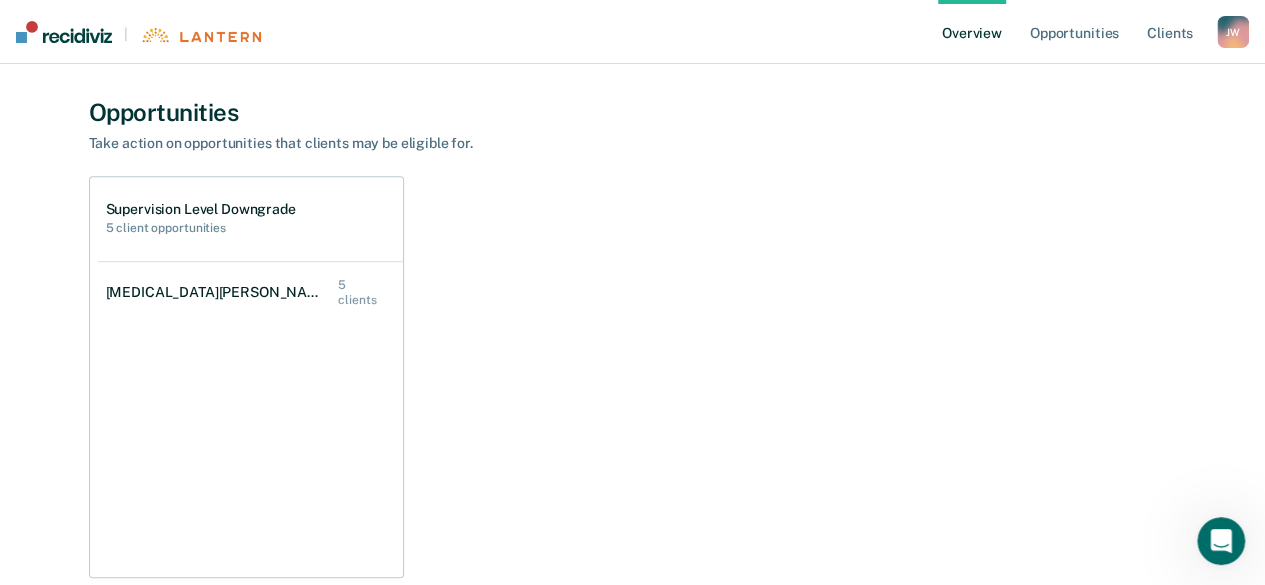 click on "Supervision Level Downgrade" at bounding box center (201, 209) 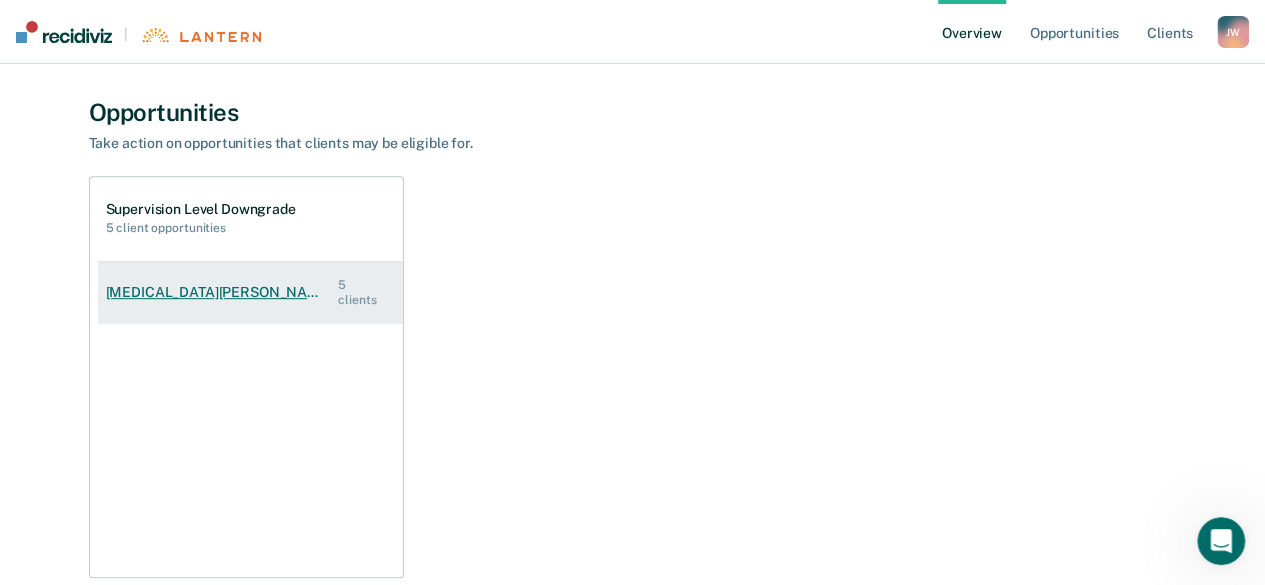click on "[MEDICAL_DATA][PERSON_NAME]" at bounding box center (222, 292) 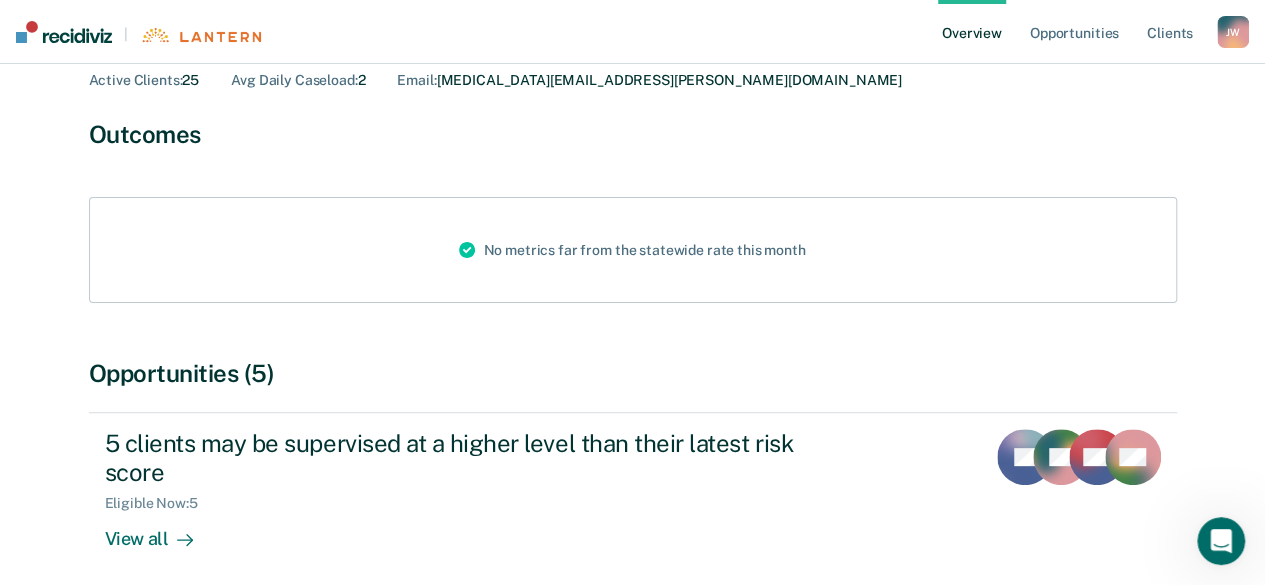 scroll, scrollTop: 200, scrollLeft: 0, axis: vertical 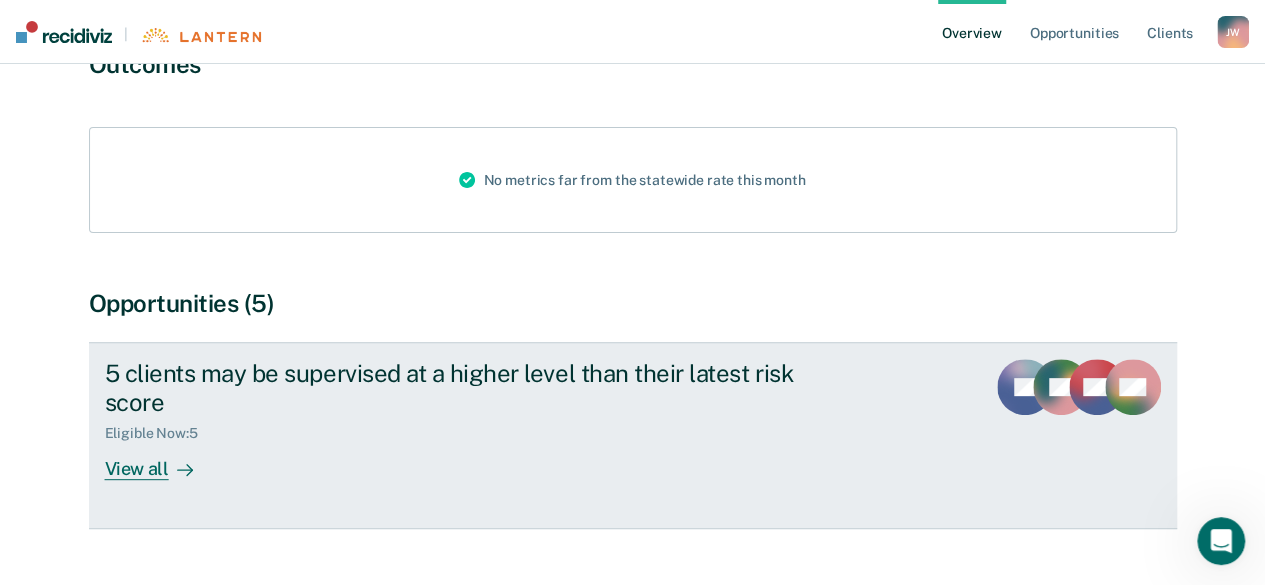 click on "View all" at bounding box center (161, 460) 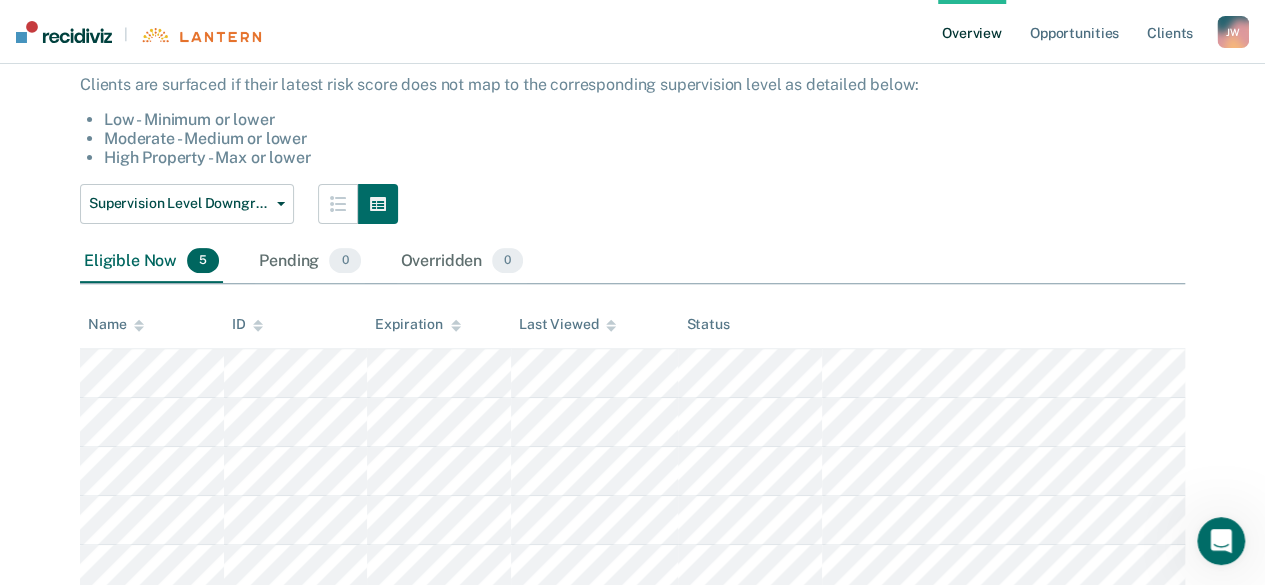 scroll, scrollTop: 246, scrollLeft: 0, axis: vertical 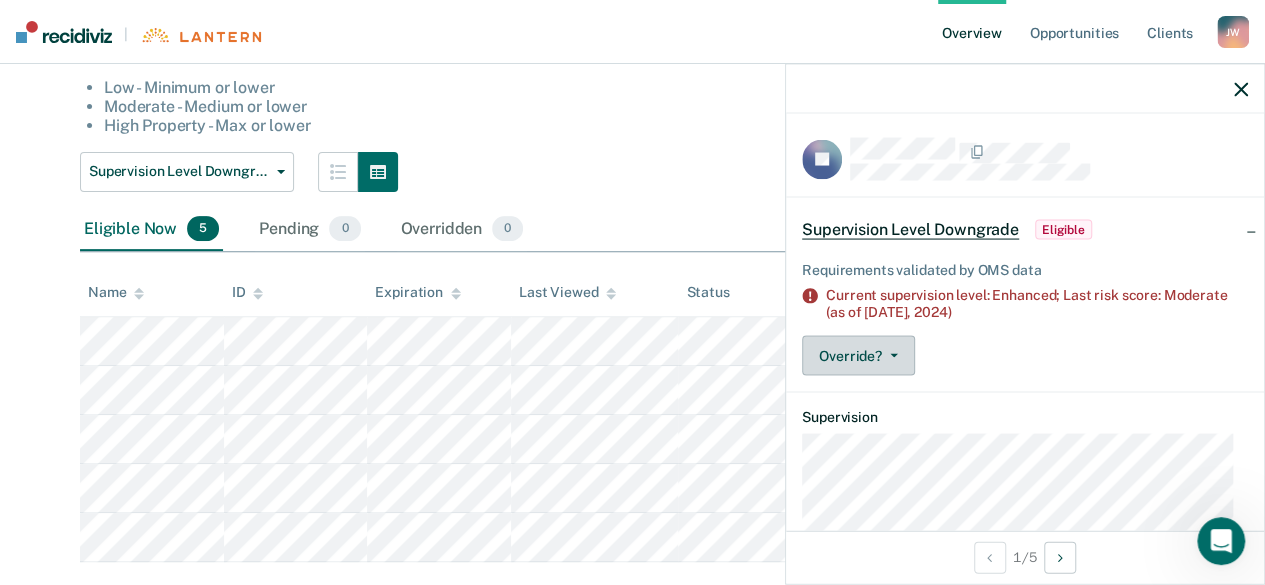 click 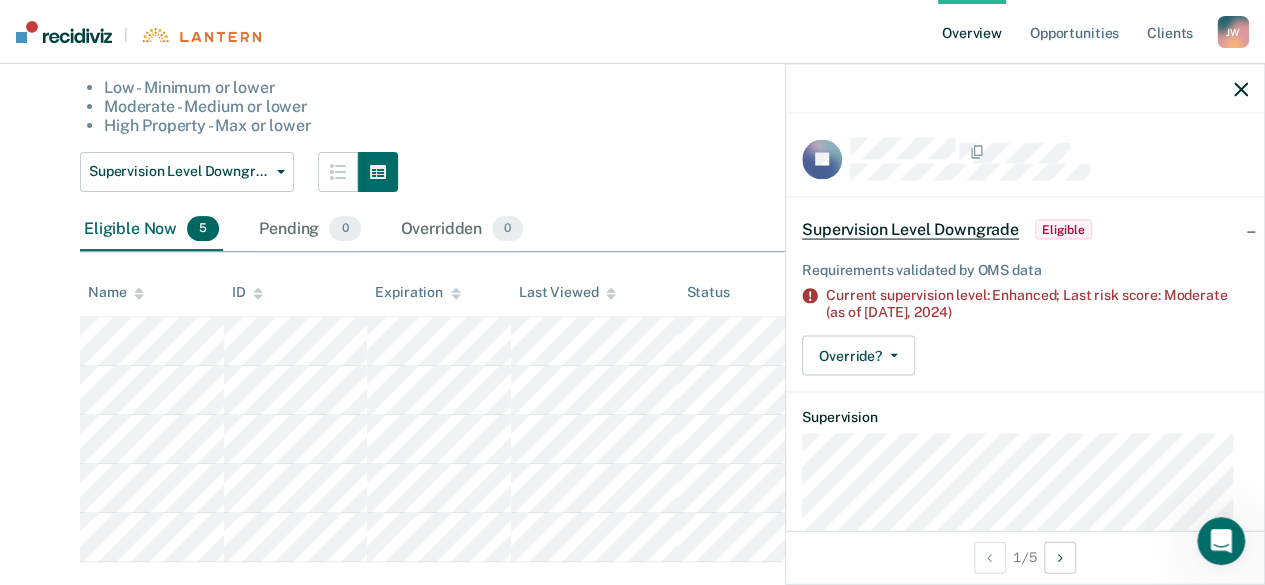 click on "Override? [PERSON_NAME] Mark Overridden" at bounding box center (1025, 356) 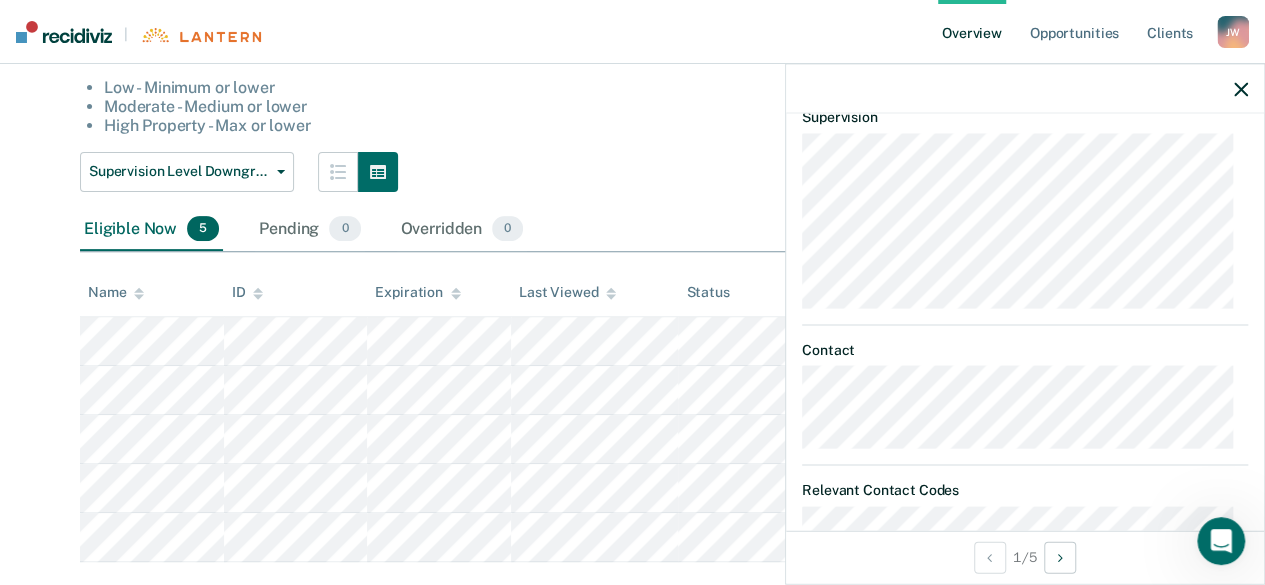 scroll, scrollTop: 0, scrollLeft: 0, axis: both 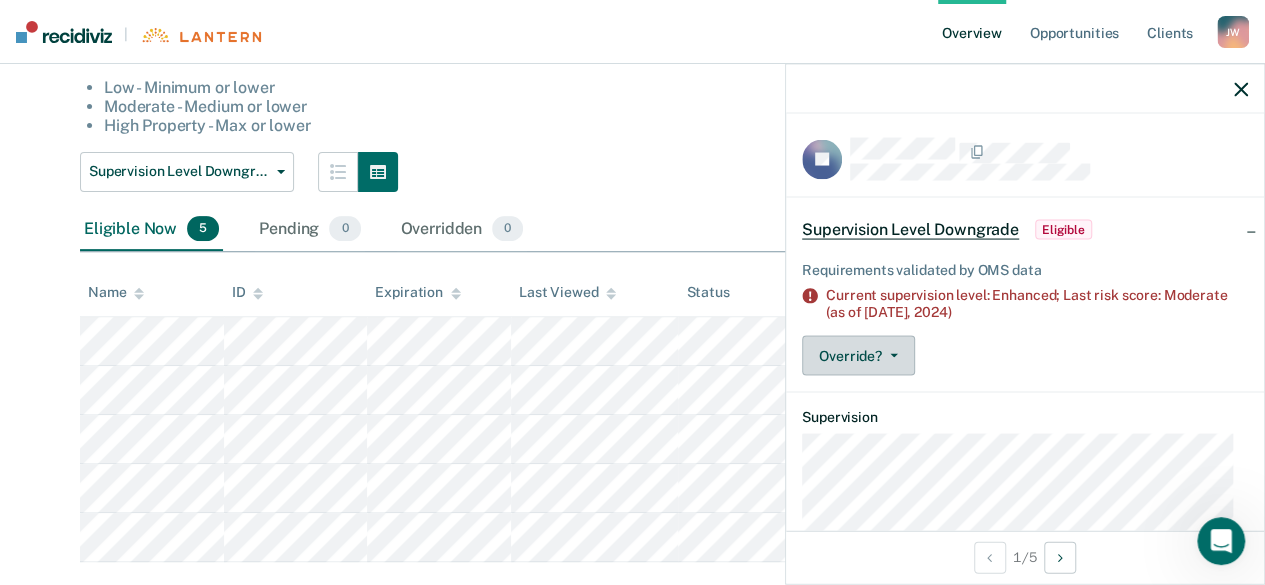 click on "Override?" at bounding box center (858, 356) 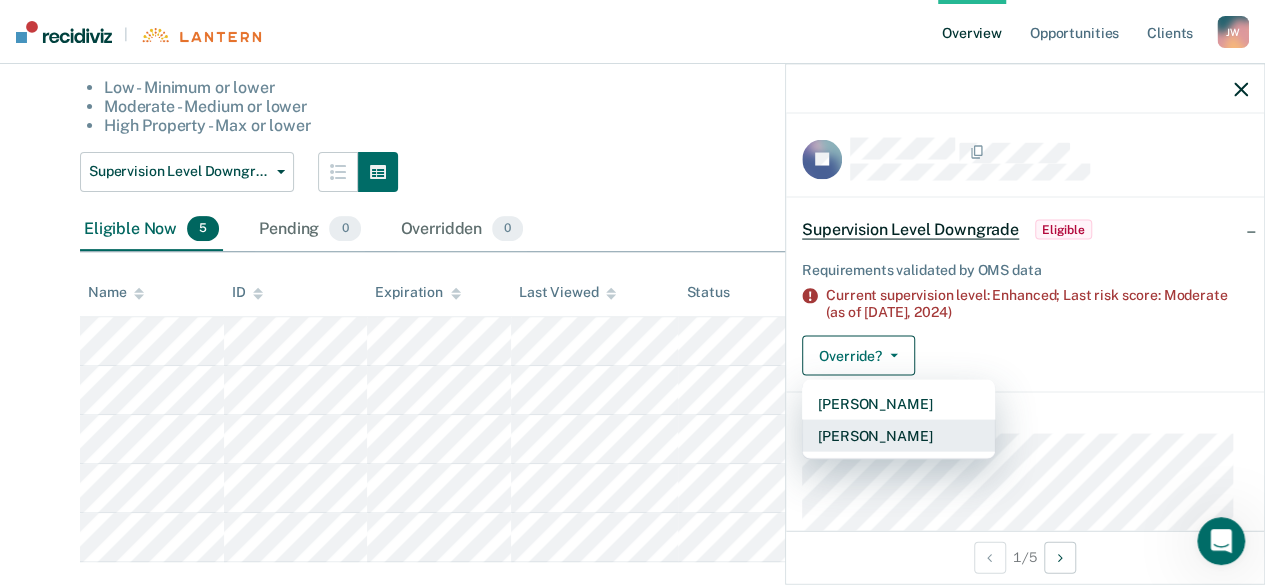 click on "[PERSON_NAME]" at bounding box center (898, 436) 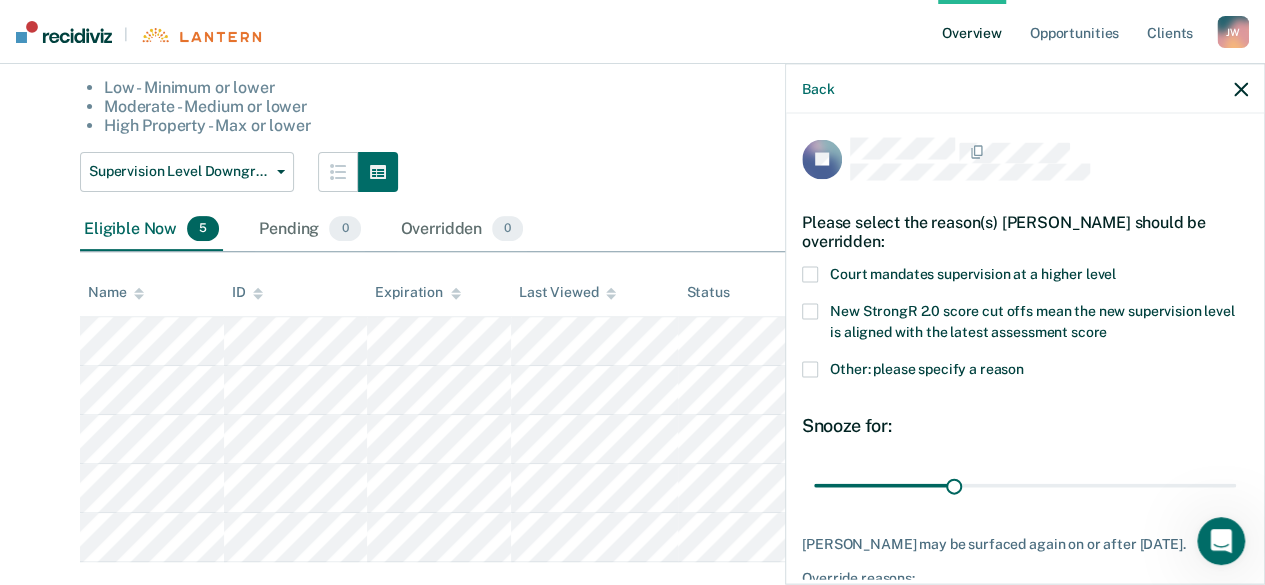 click at bounding box center (810, 275) 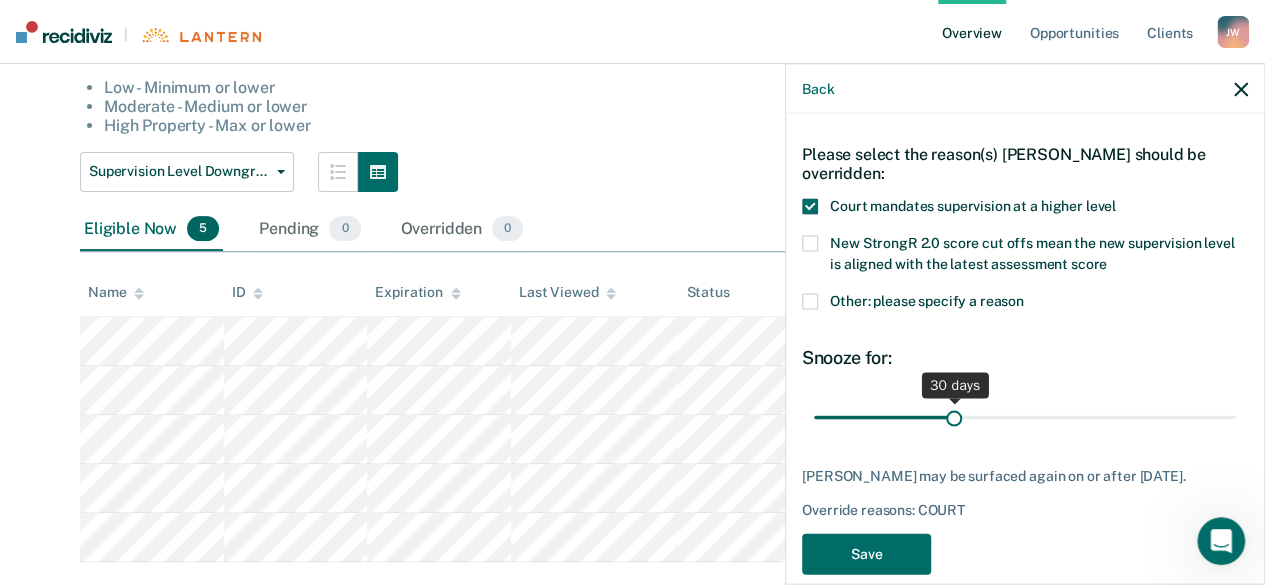 scroll, scrollTop: 94, scrollLeft: 0, axis: vertical 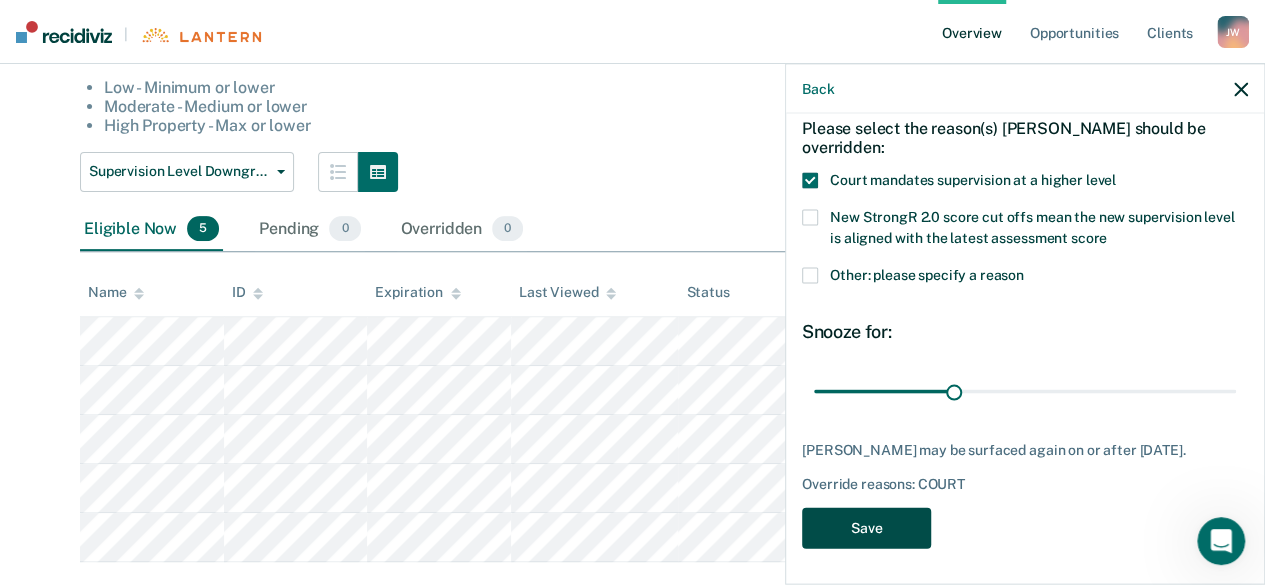 click on "Save" at bounding box center (866, 528) 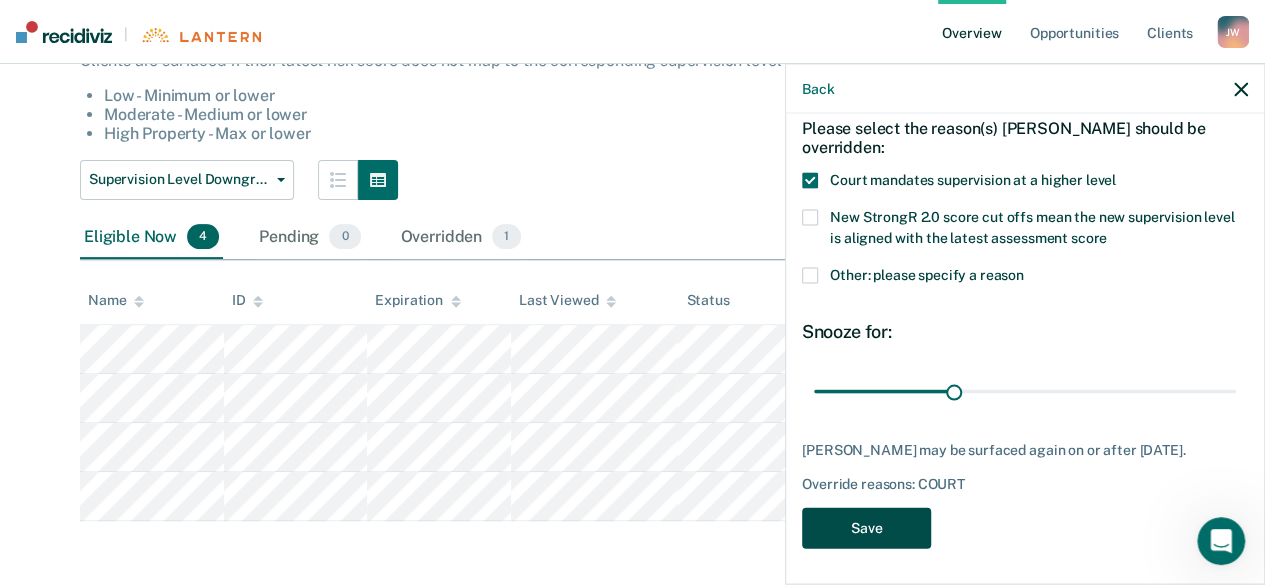 scroll, scrollTop: 196, scrollLeft: 0, axis: vertical 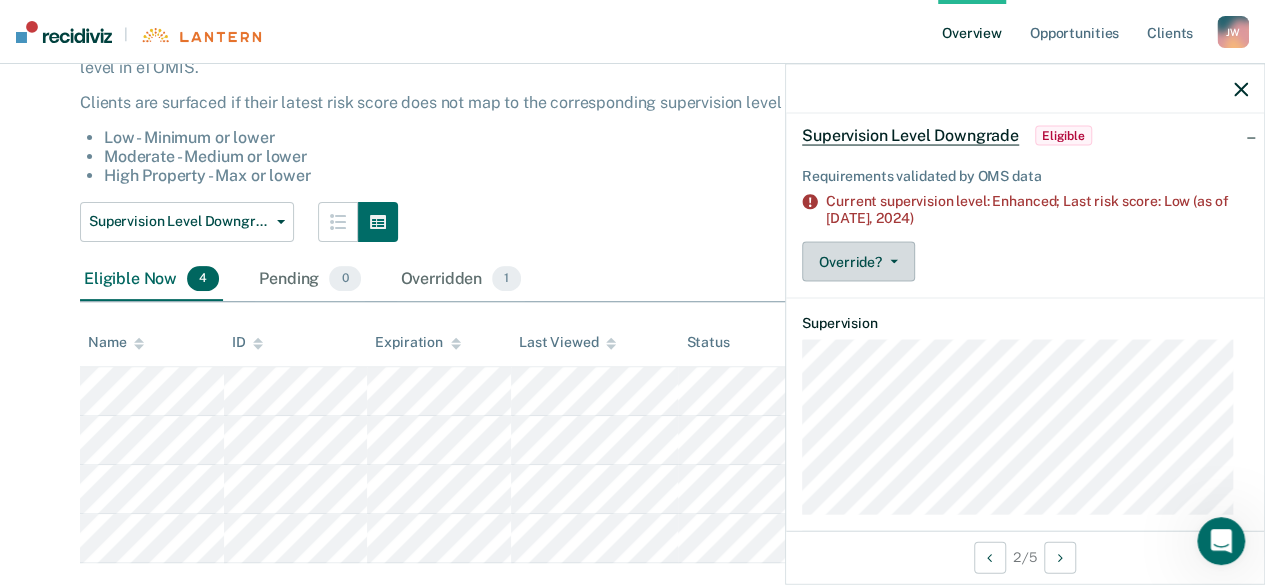 click on "Override?" at bounding box center (858, 262) 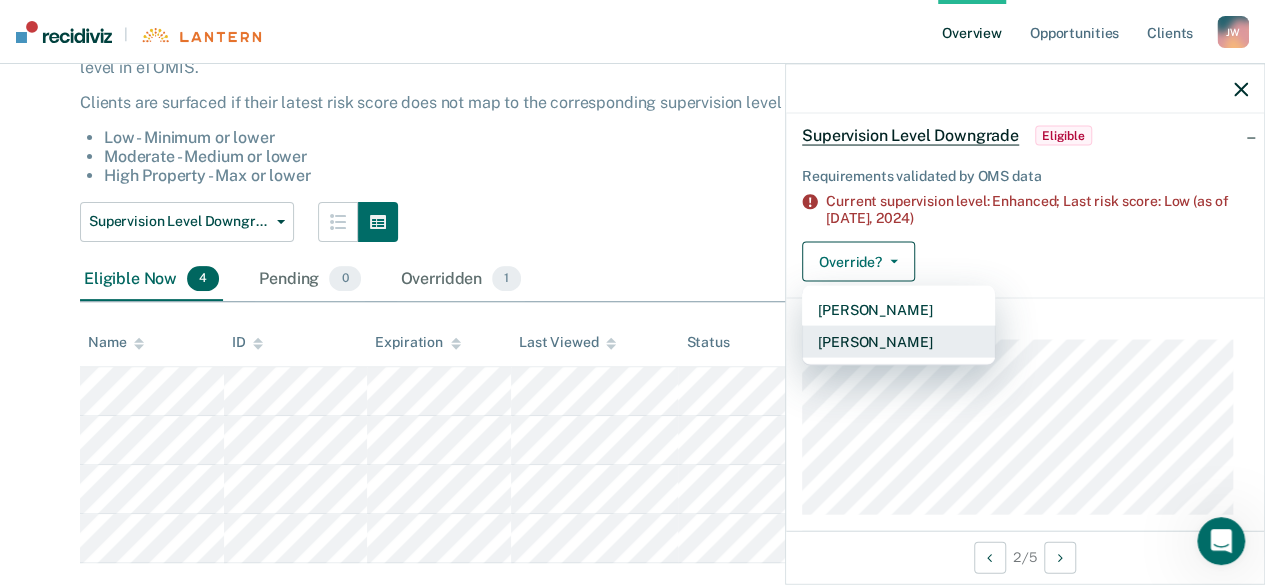 click on "[PERSON_NAME]" at bounding box center (898, 342) 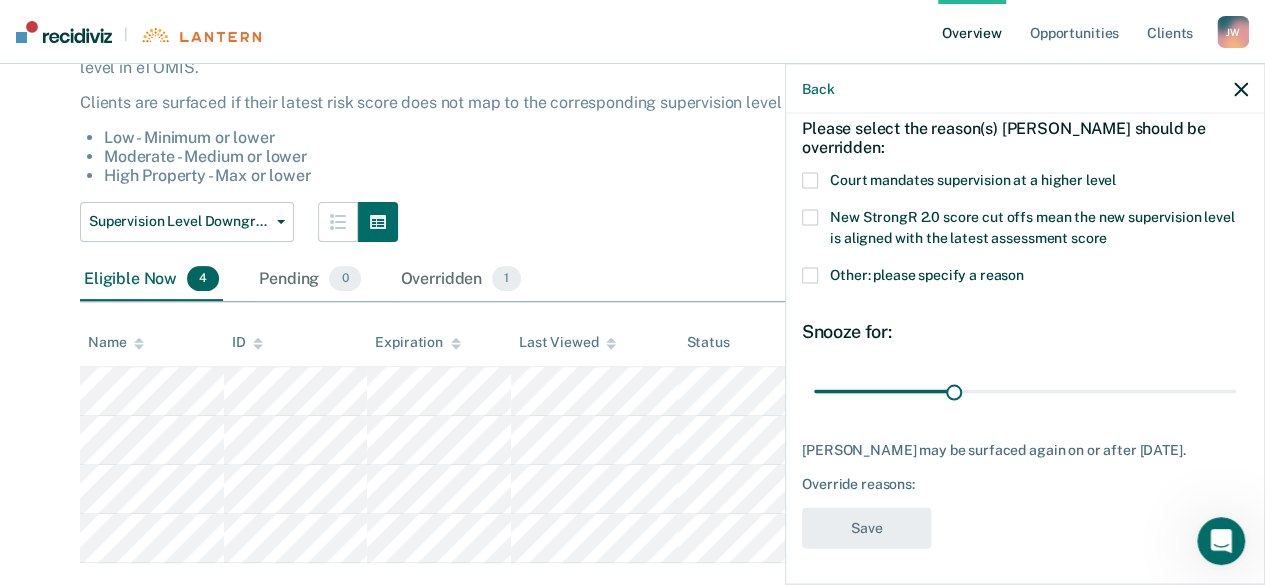 click at bounding box center [810, 181] 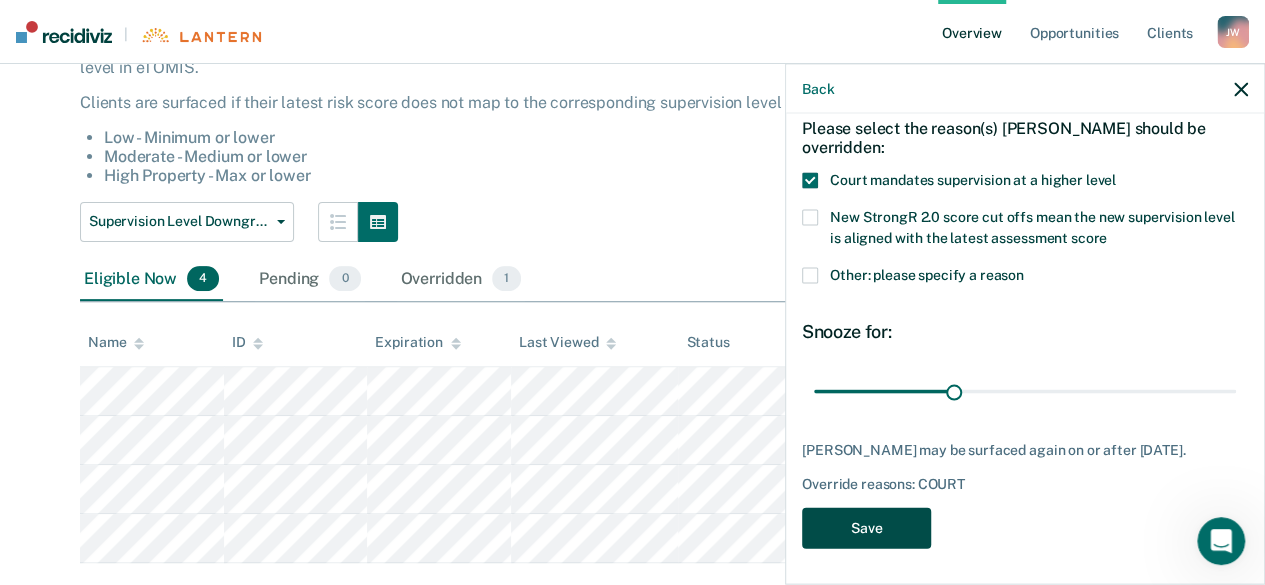 click on "Save" at bounding box center (866, 528) 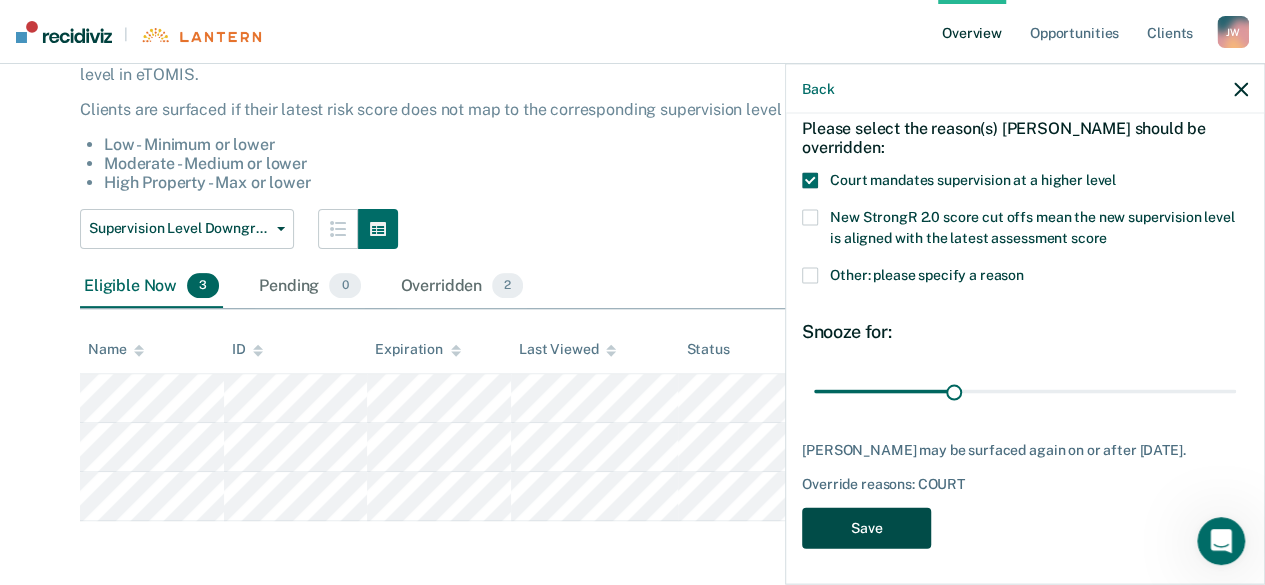 scroll, scrollTop: 148, scrollLeft: 0, axis: vertical 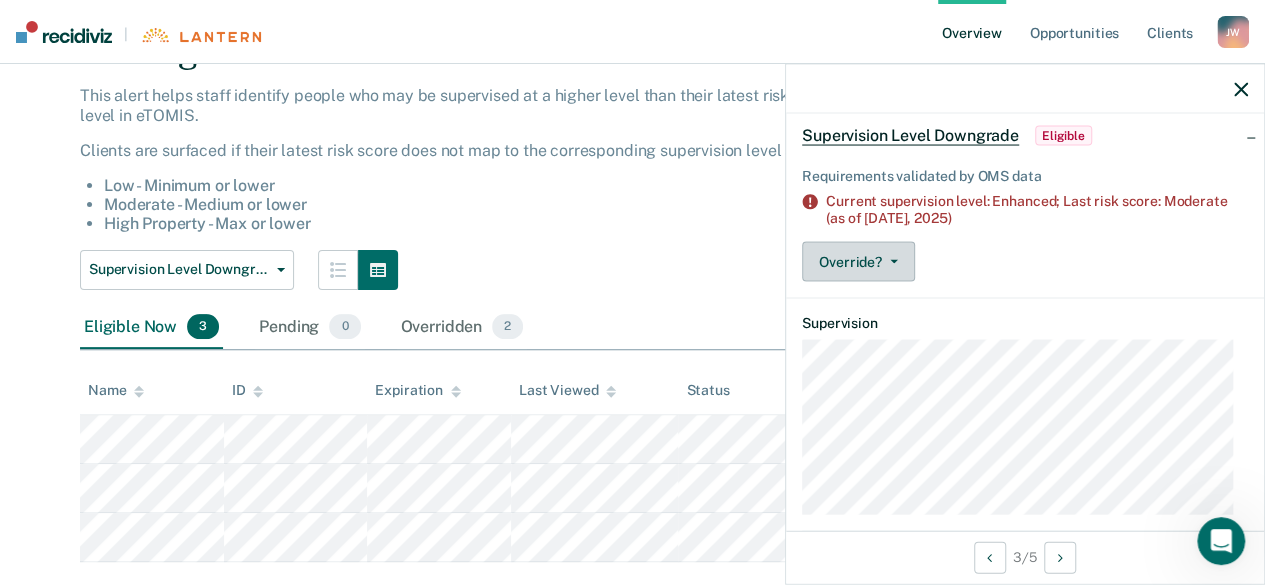 click on "Override?" at bounding box center [858, 262] 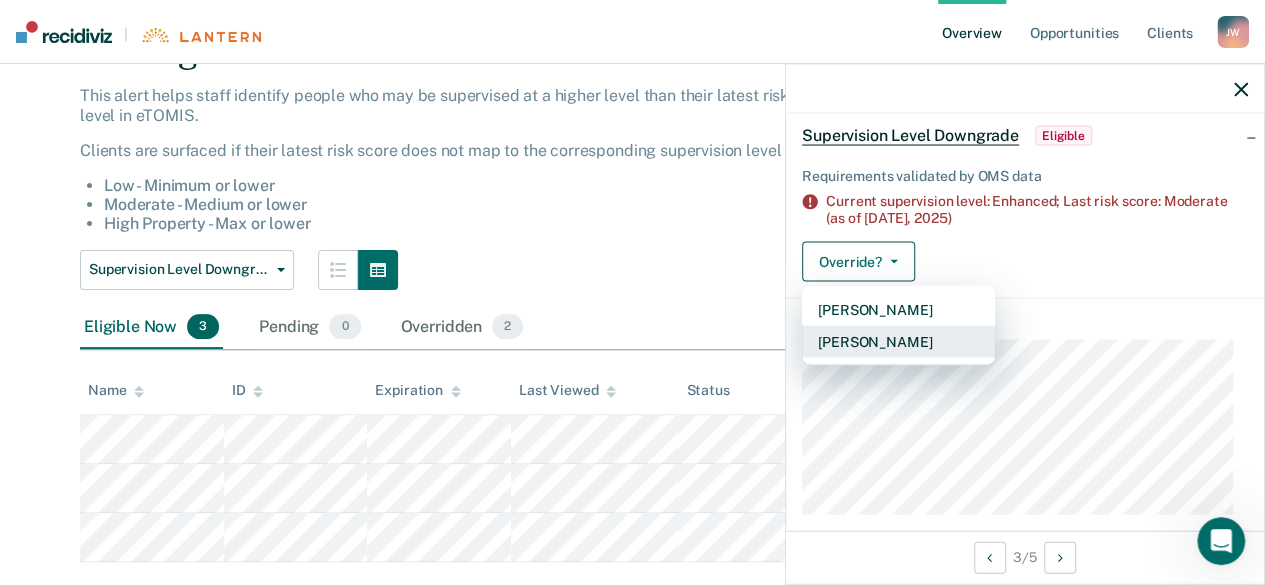 click on "[PERSON_NAME]" at bounding box center [898, 342] 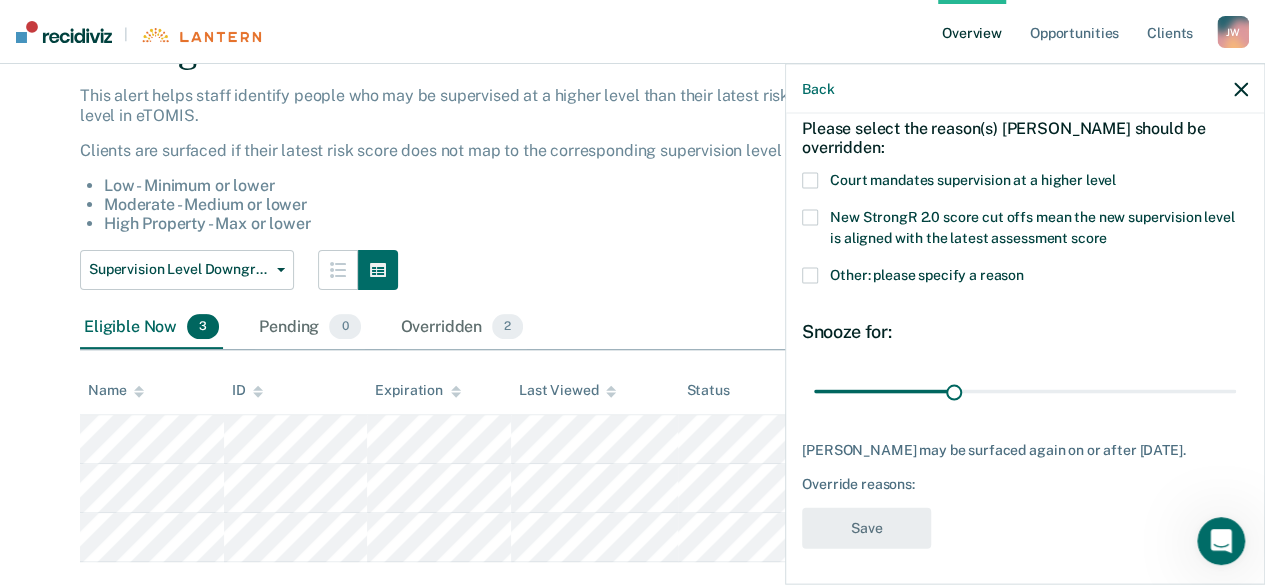 click at bounding box center [810, 181] 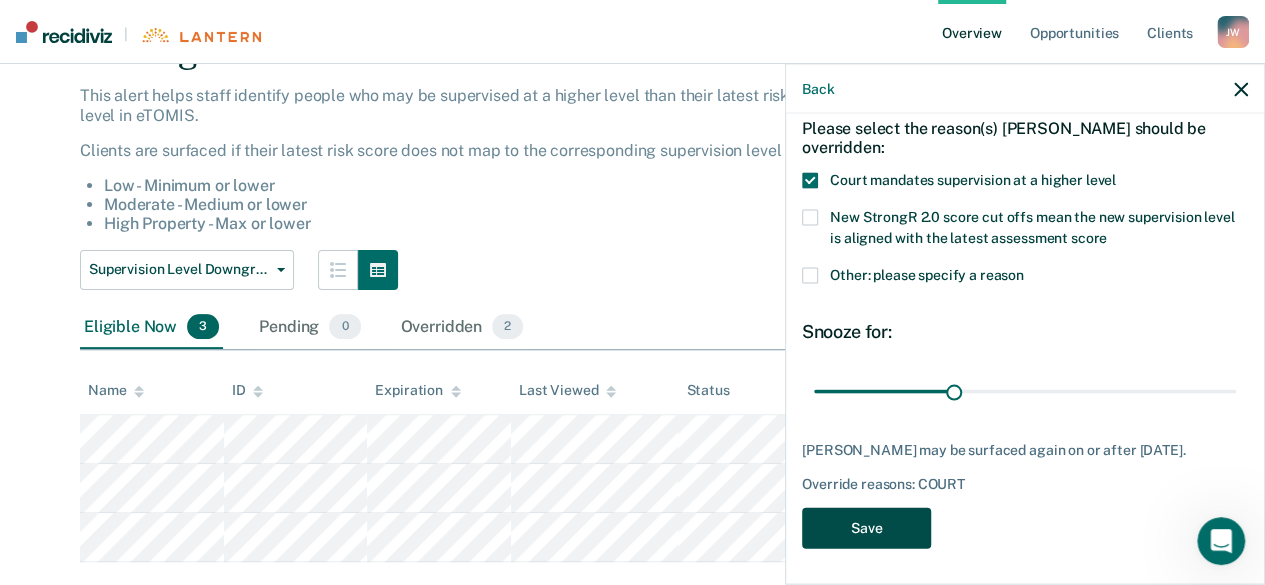 click on "Save" at bounding box center (866, 528) 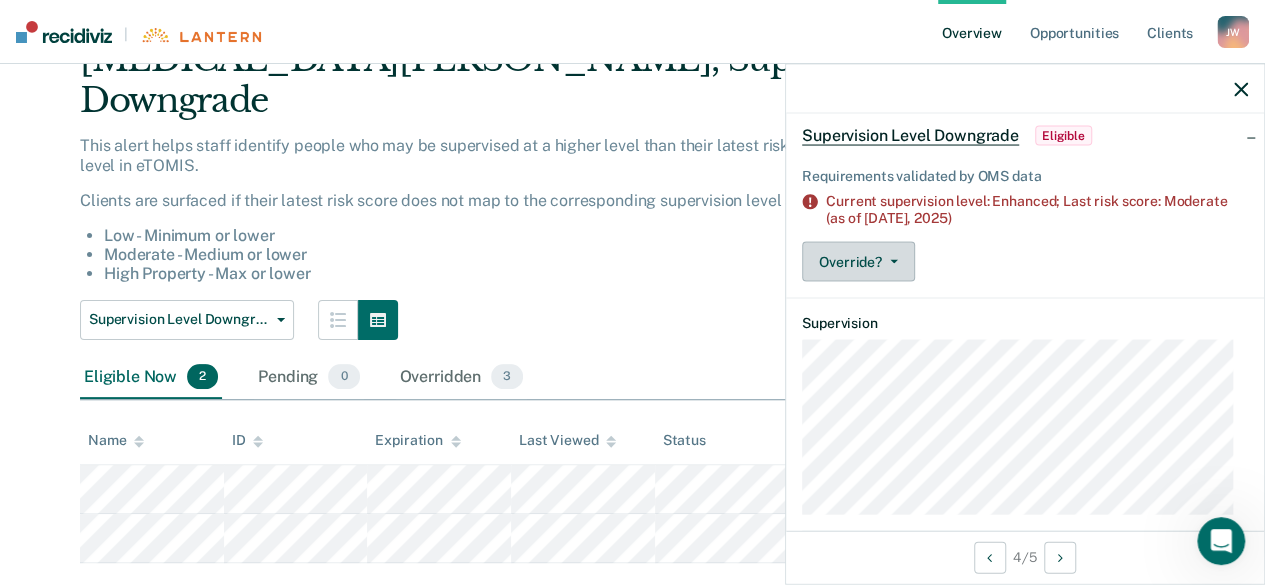 click on "Override?" at bounding box center [858, 262] 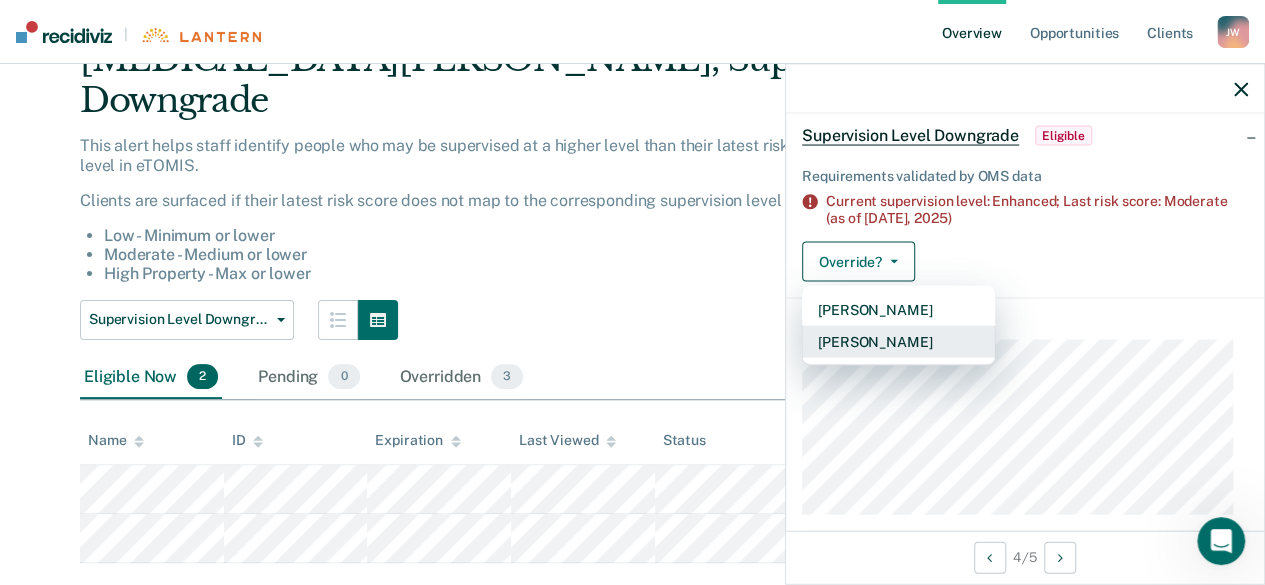 click on "[PERSON_NAME]" at bounding box center (898, 342) 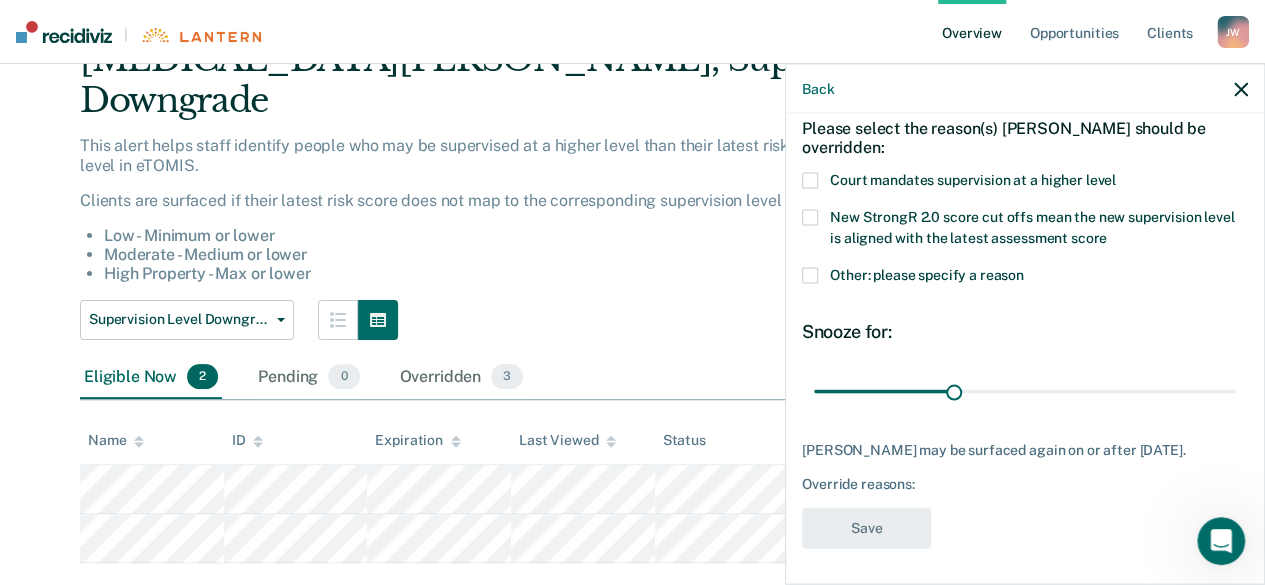 click at bounding box center (810, 181) 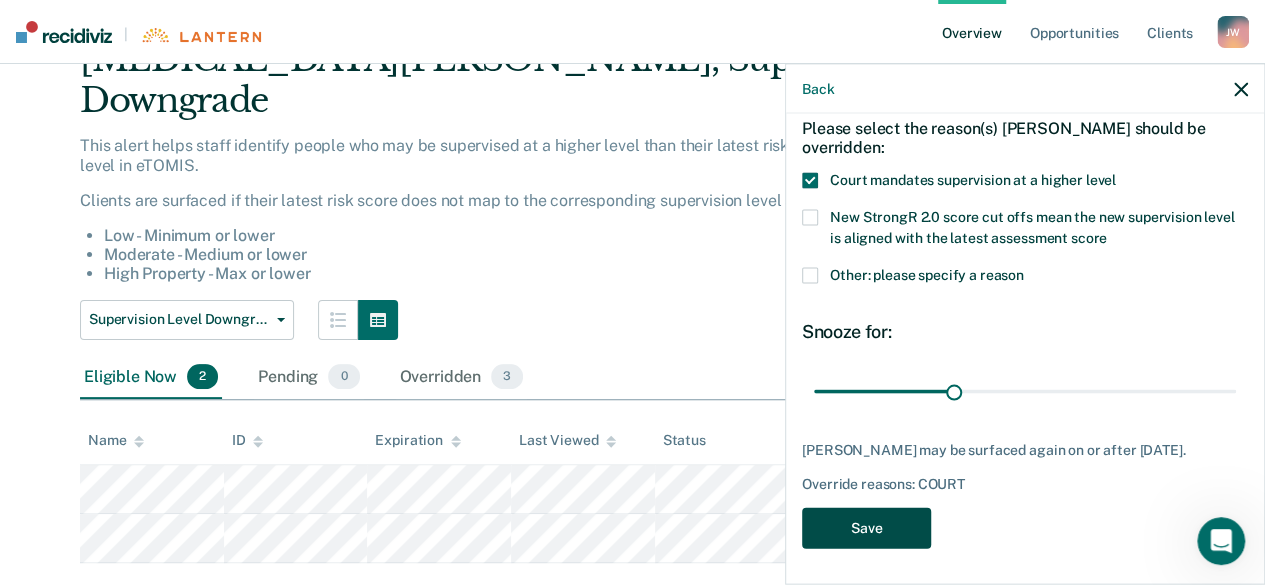 click on "Save" at bounding box center [866, 528] 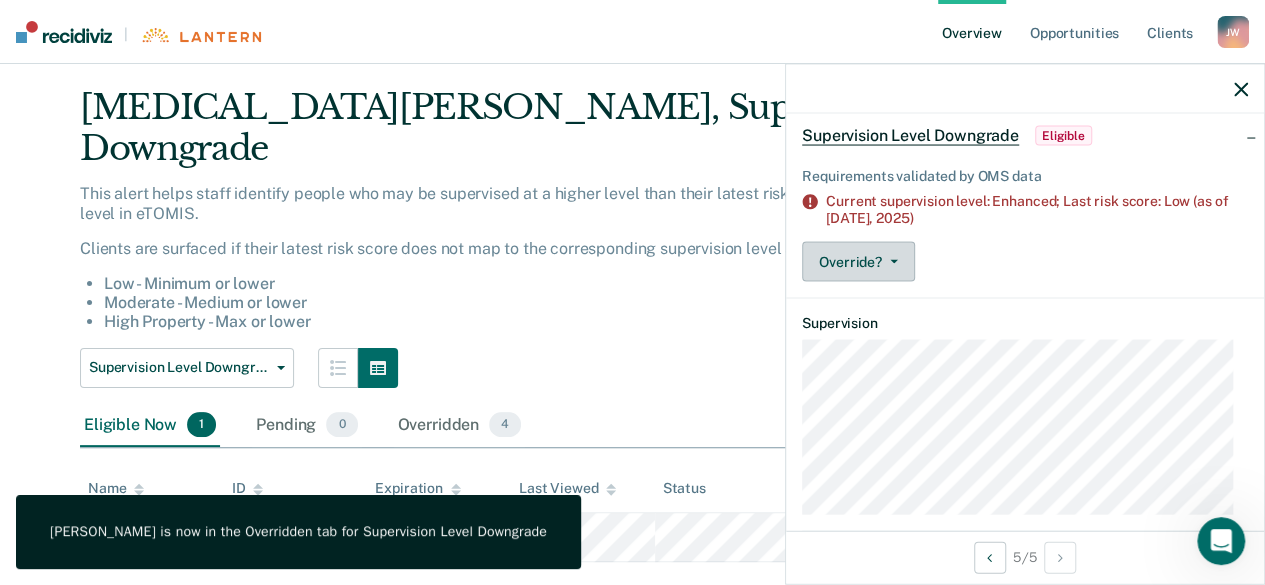click on "Override?" at bounding box center (858, 262) 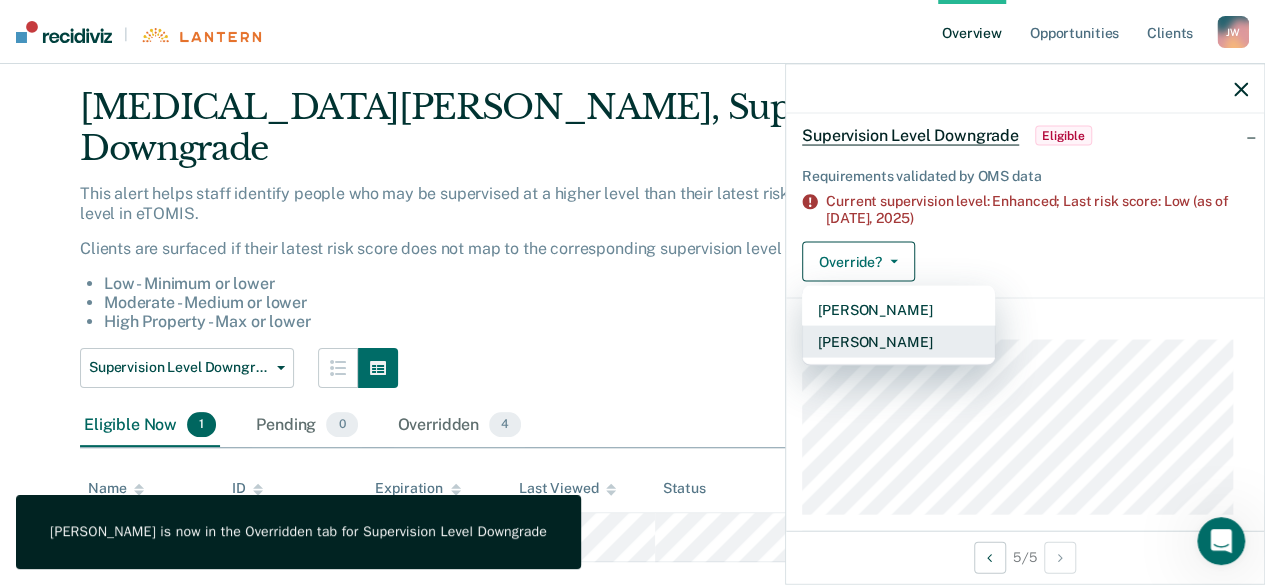 click on "[PERSON_NAME]" at bounding box center [898, 342] 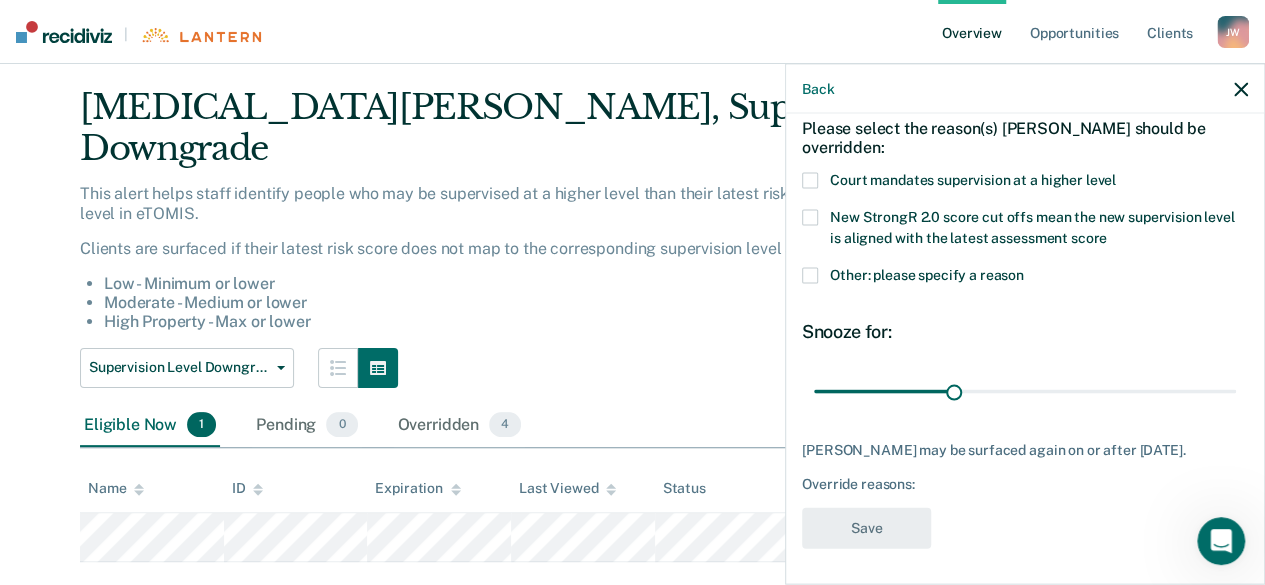 click on "Court mandates supervision at a higher level" at bounding box center [1025, 183] 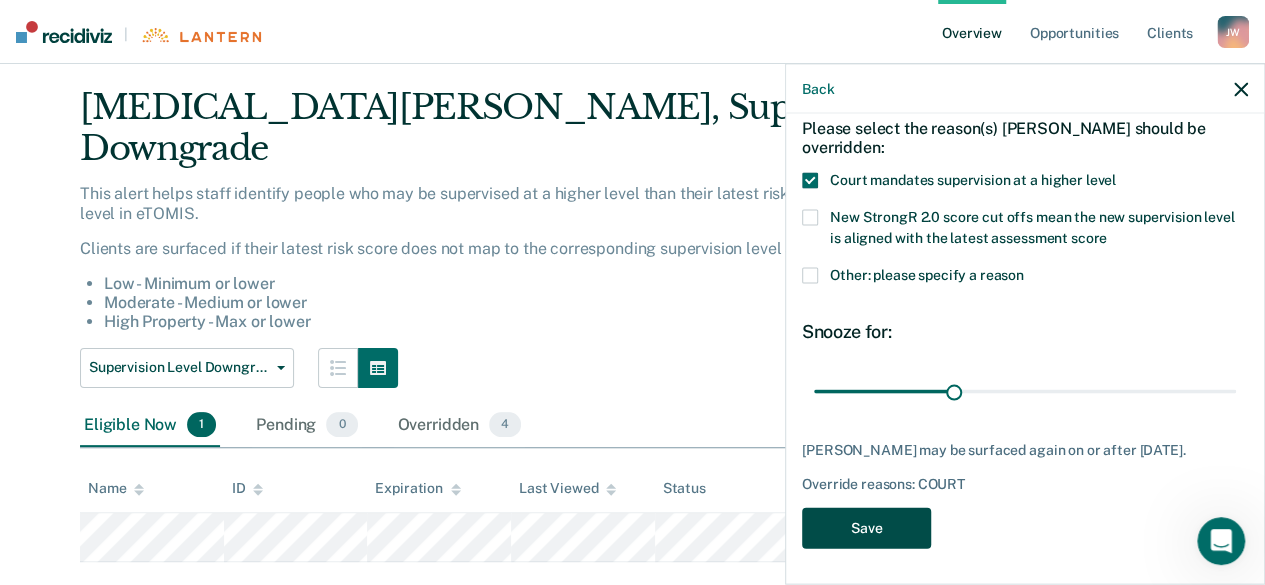 click on "Save" at bounding box center [866, 528] 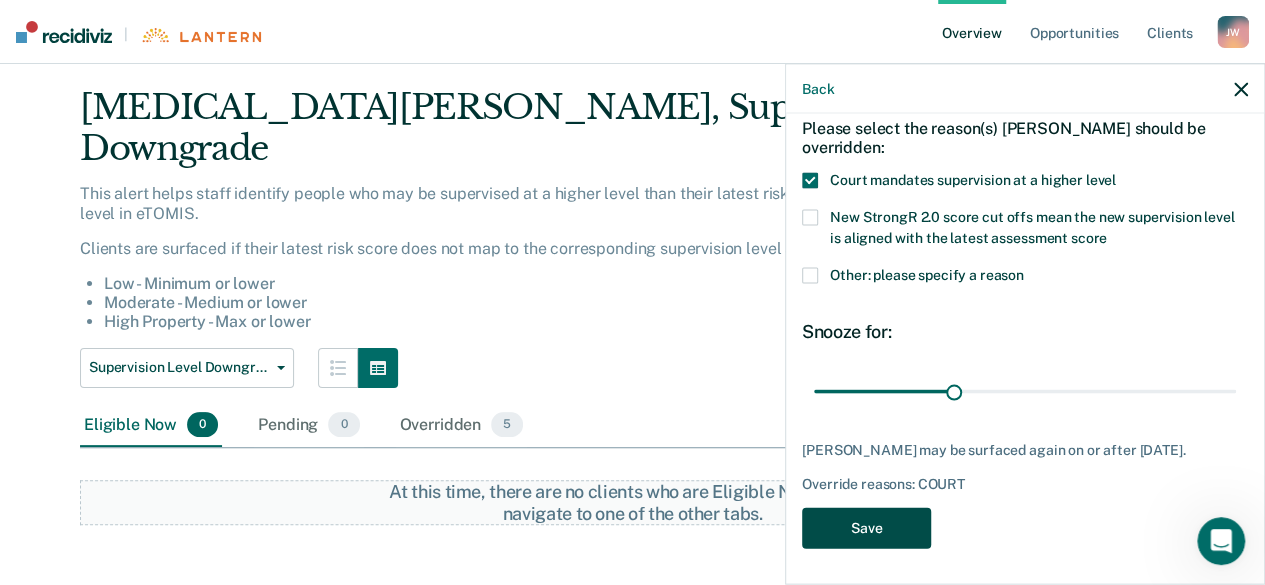 scroll, scrollTop: 12, scrollLeft: 0, axis: vertical 